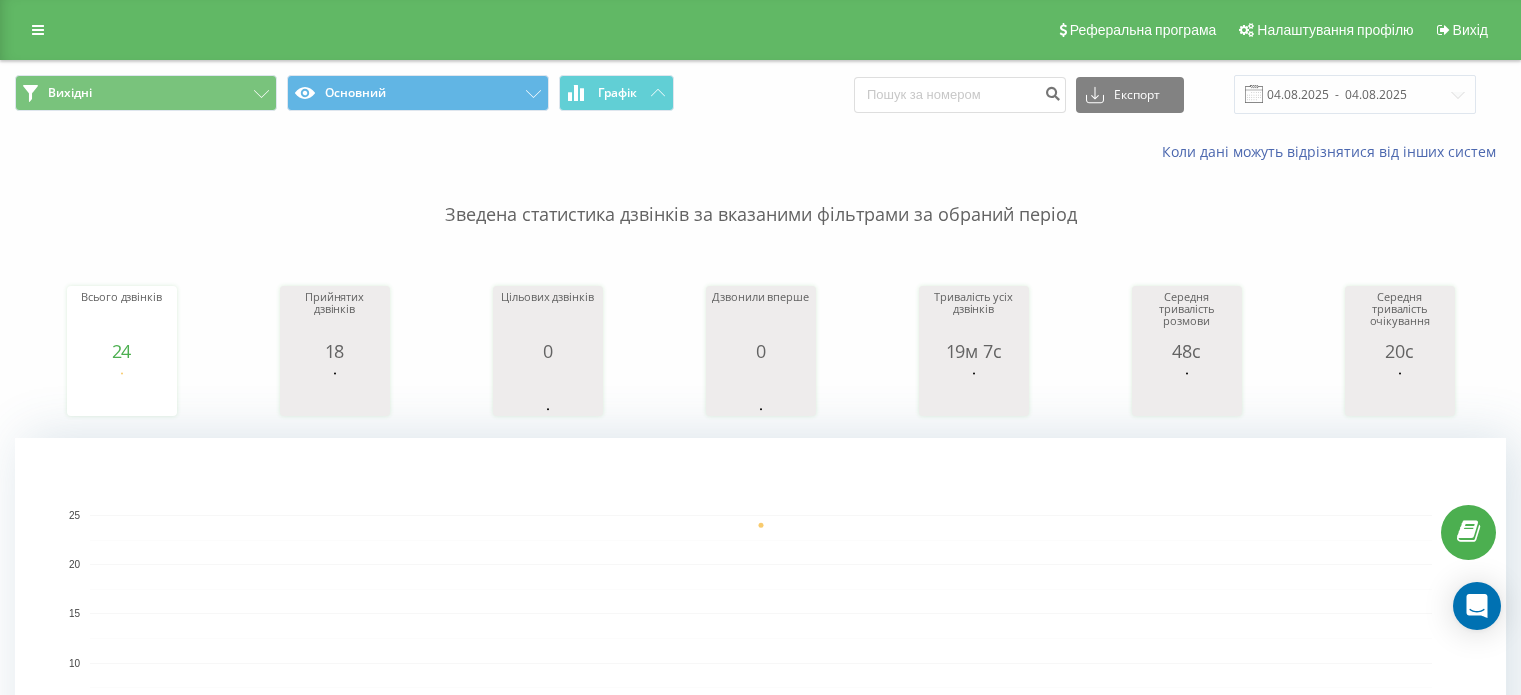 scroll, scrollTop: 0, scrollLeft: 0, axis: both 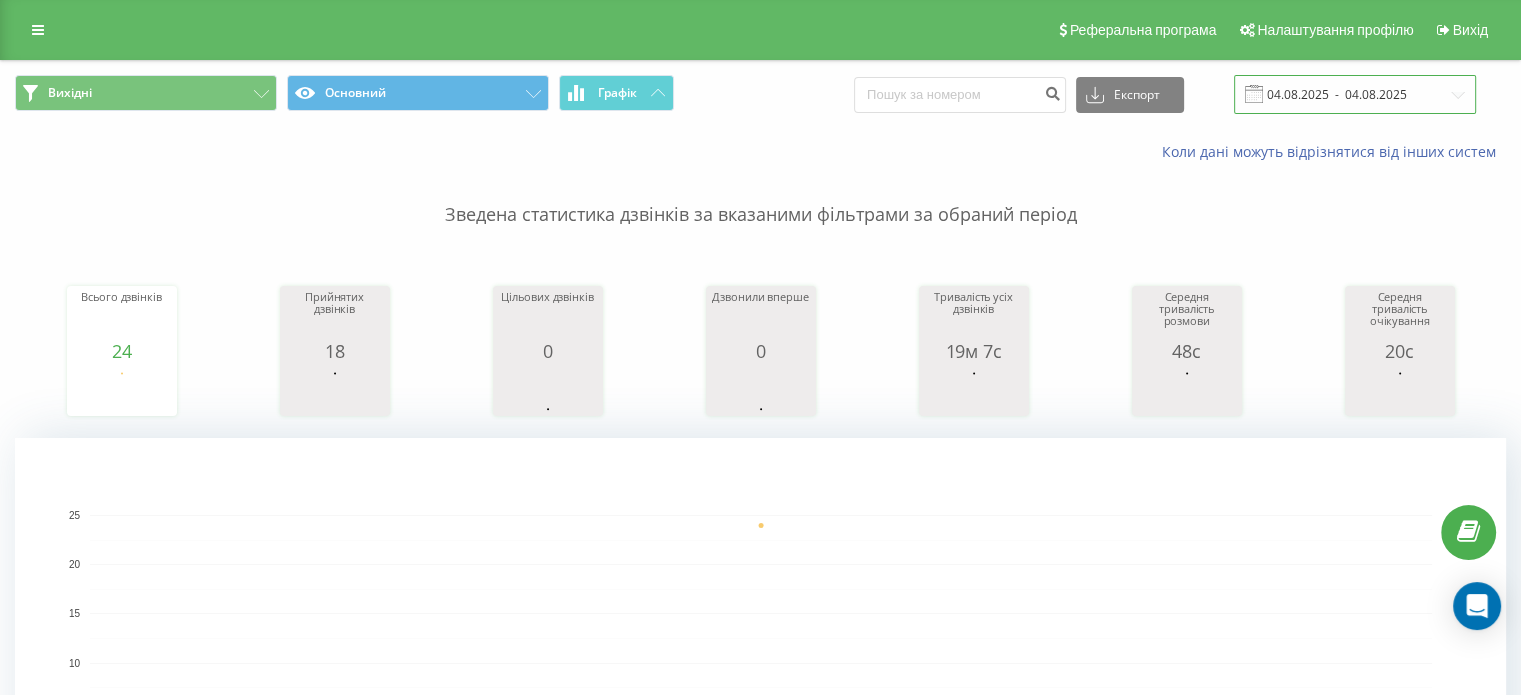 click on "04.08.2025  -  04.08.2025" at bounding box center [1355, 94] 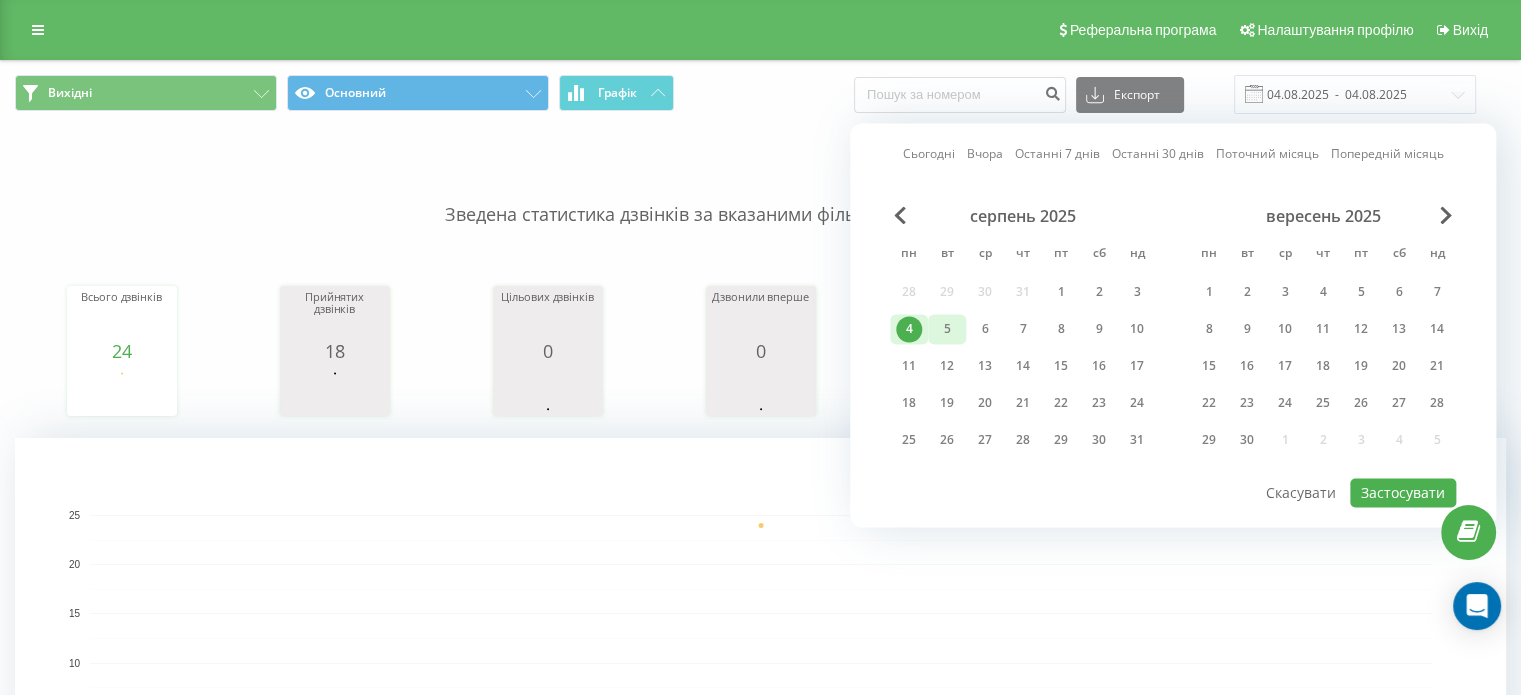 click on "5" at bounding box center [947, 329] 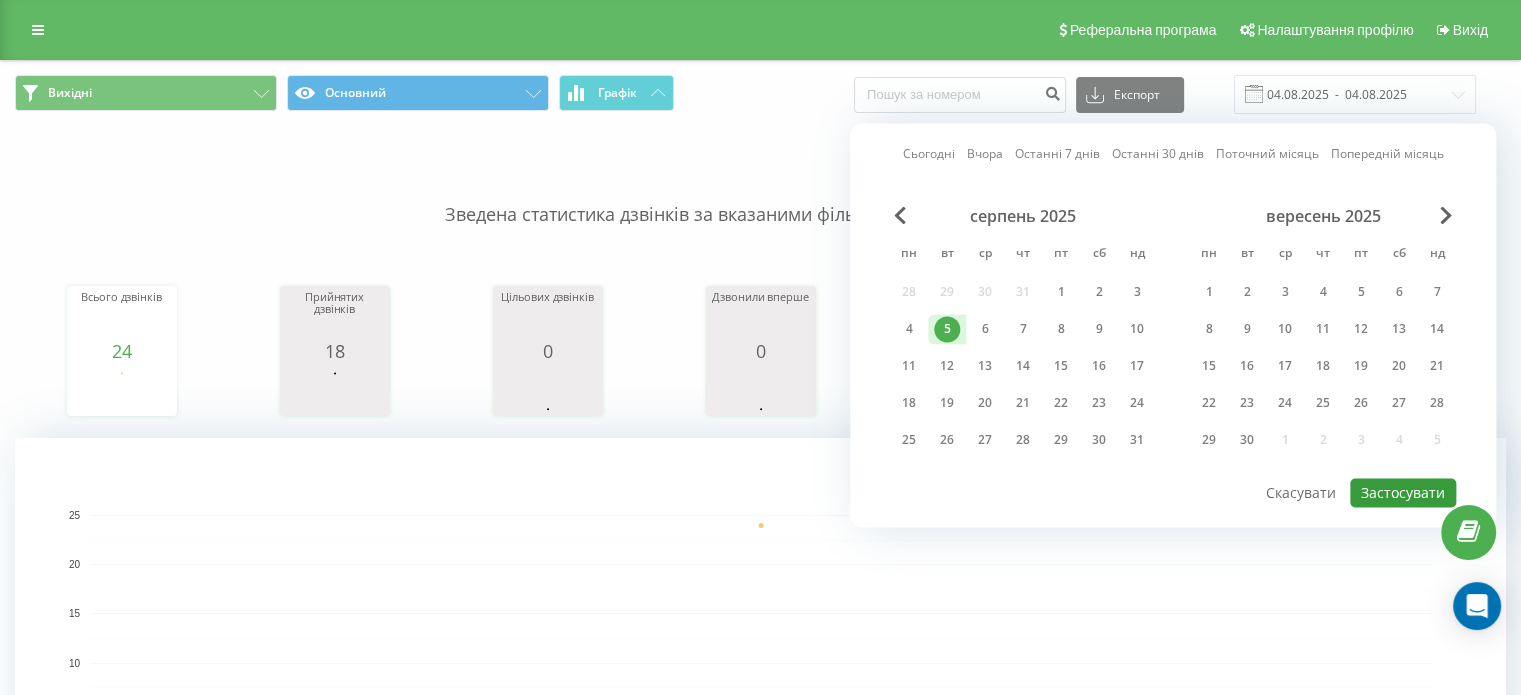 drag, startPoint x: 1407, startPoint y: 483, endPoint x: 1377, endPoint y: 483, distance: 30 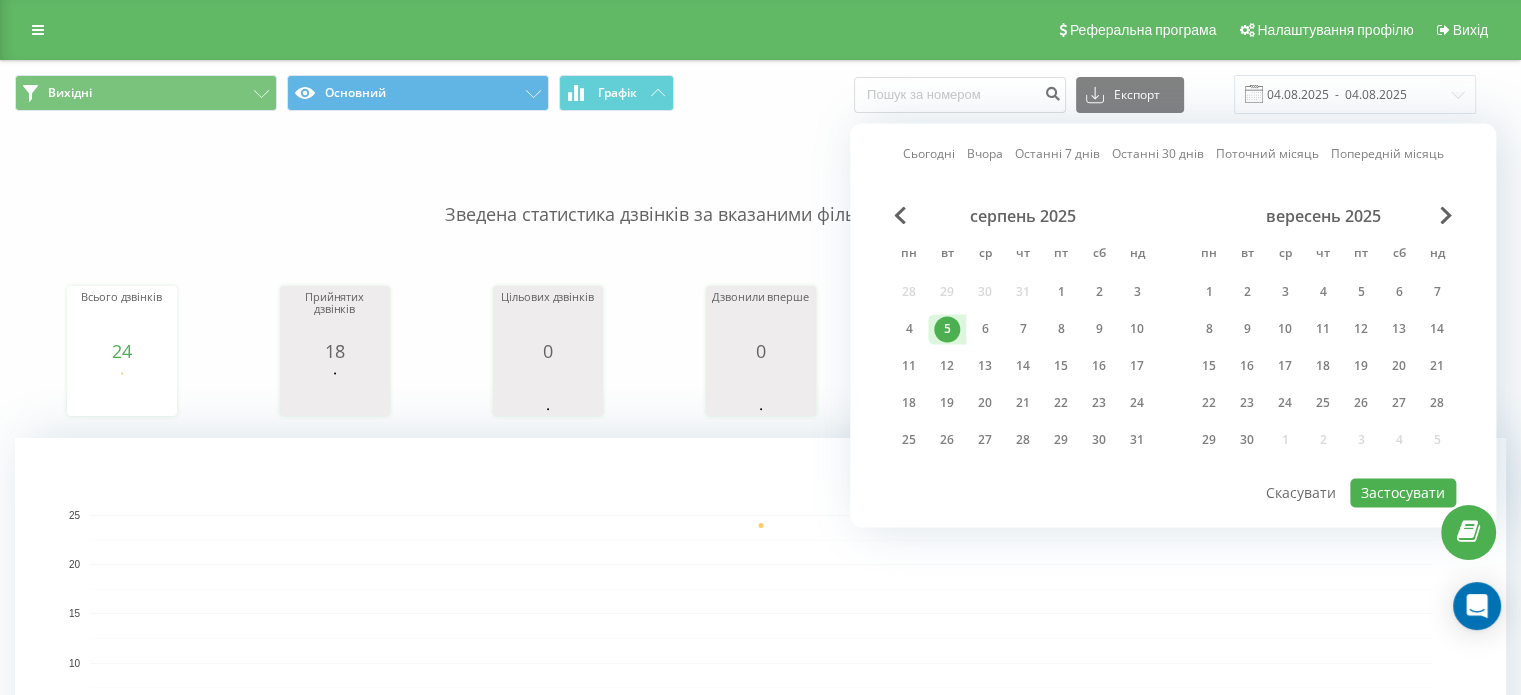 type on "05.08.2025  -  05.08.2025" 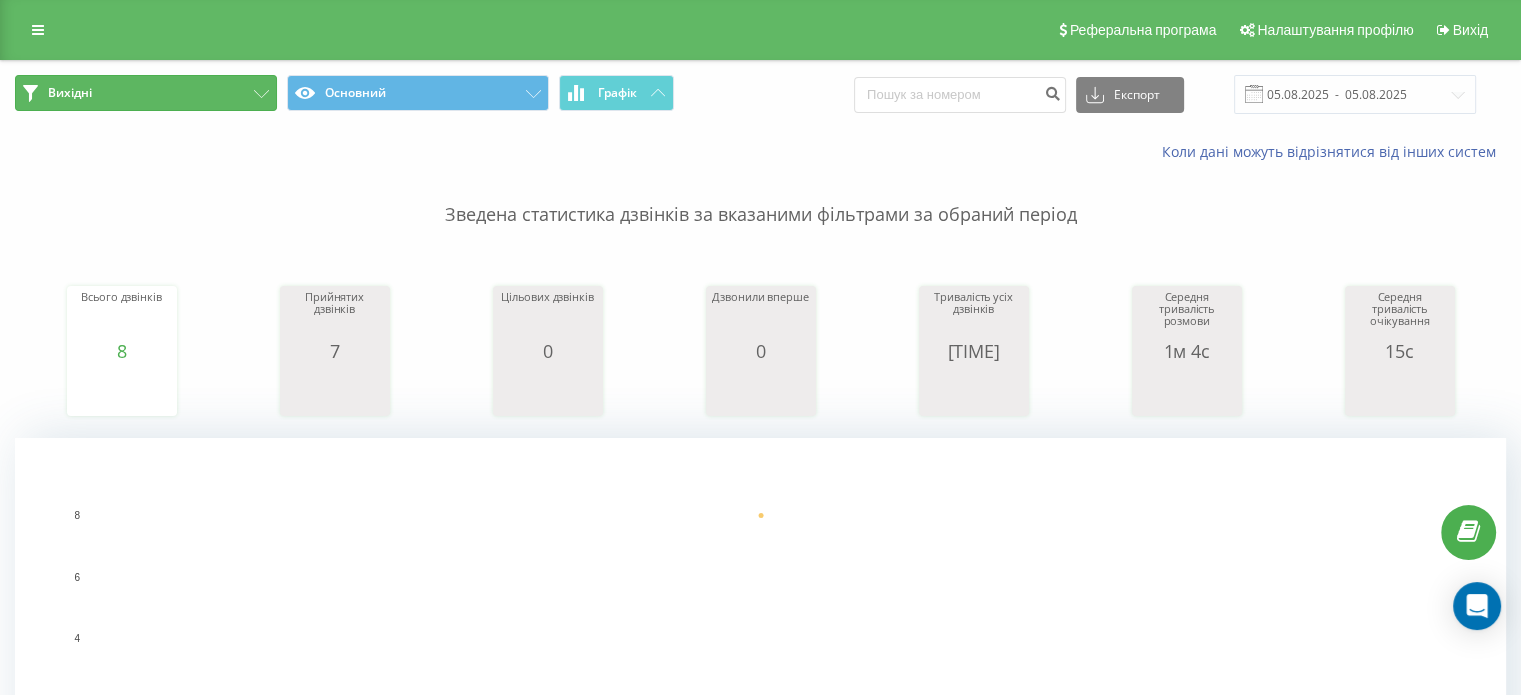 click on "Вихідні" at bounding box center (146, 93) 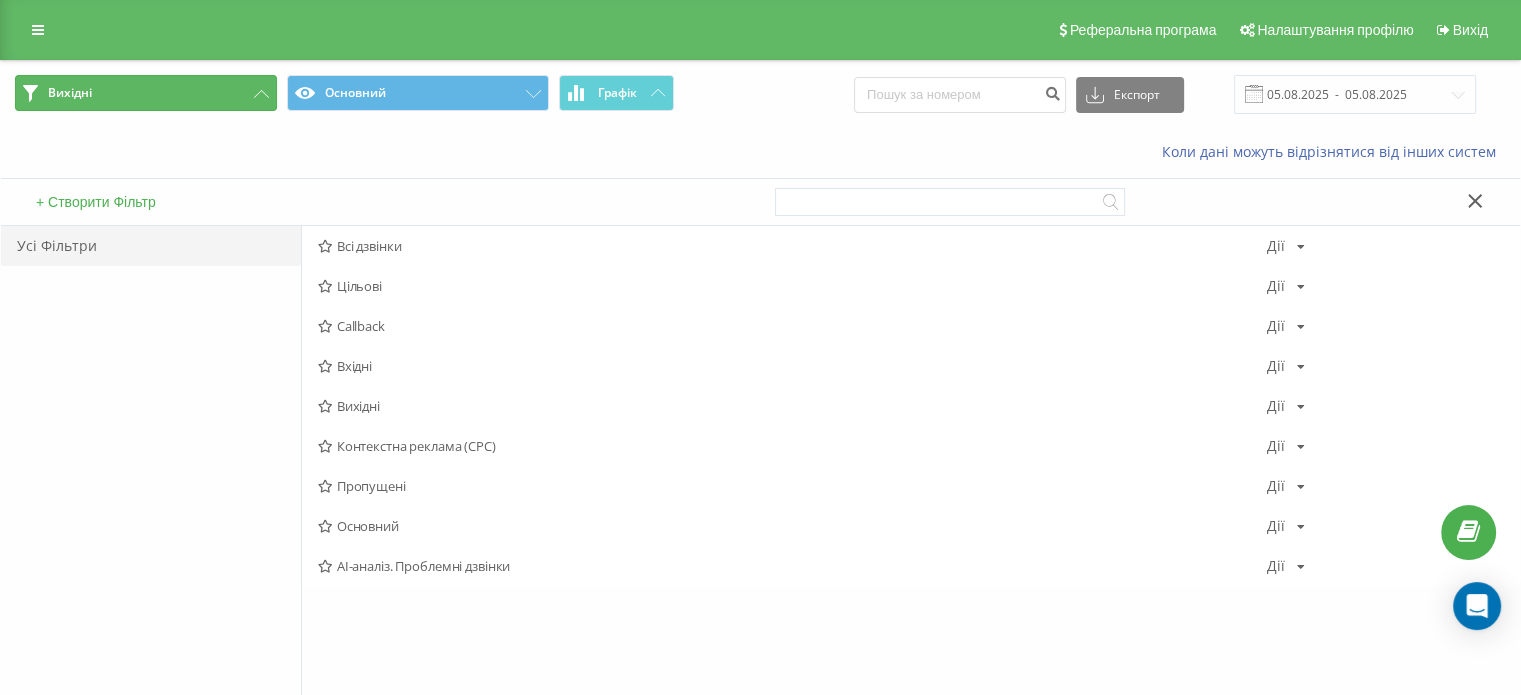 click on "Вихідні" at bounding box center [146, 93] 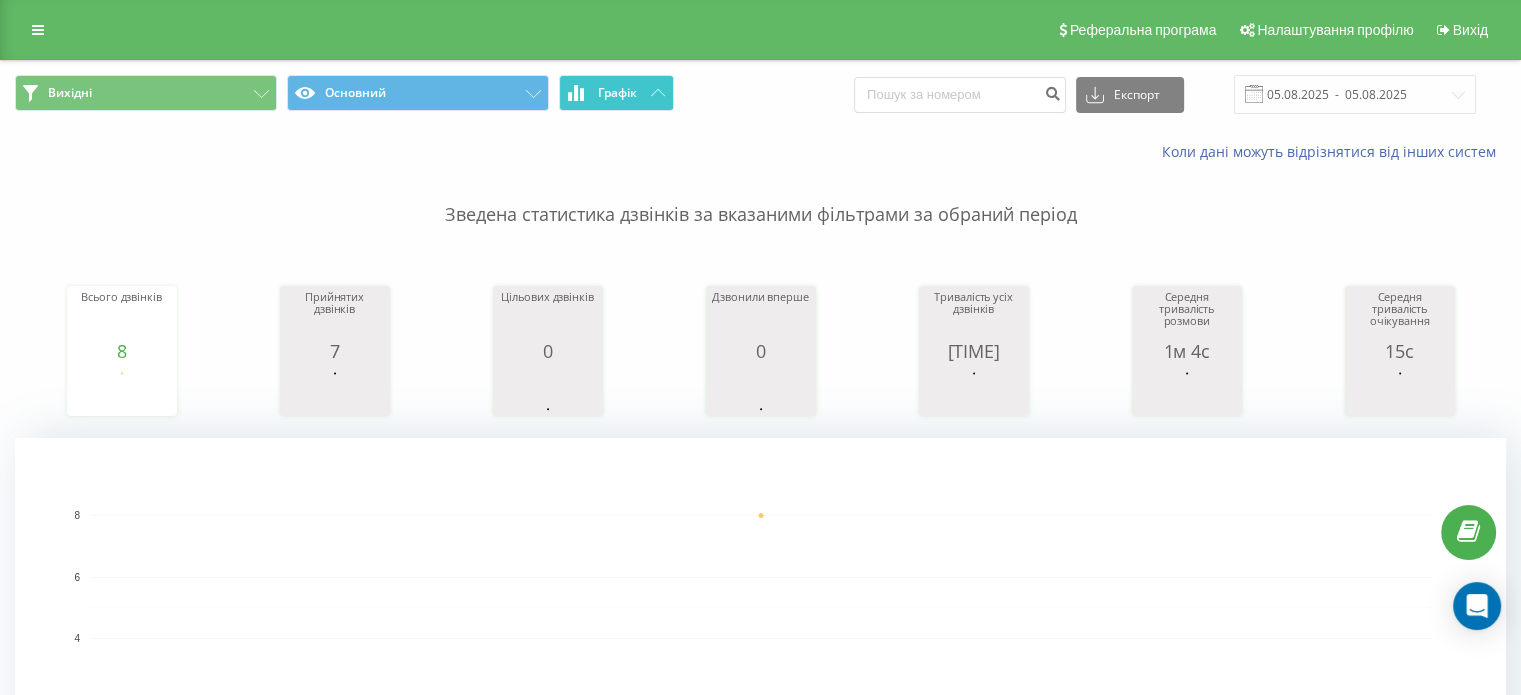 click on "Графік" at bounding box center (616, 93) 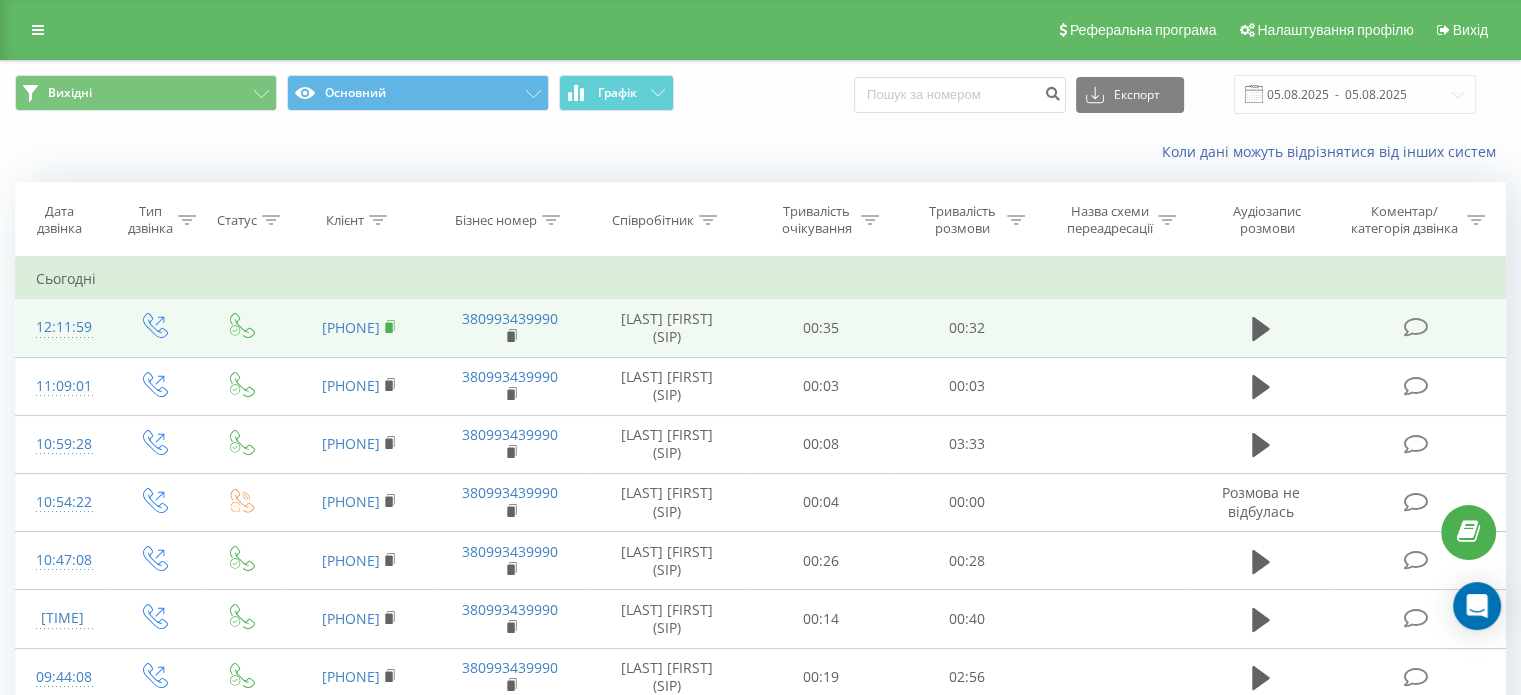 click 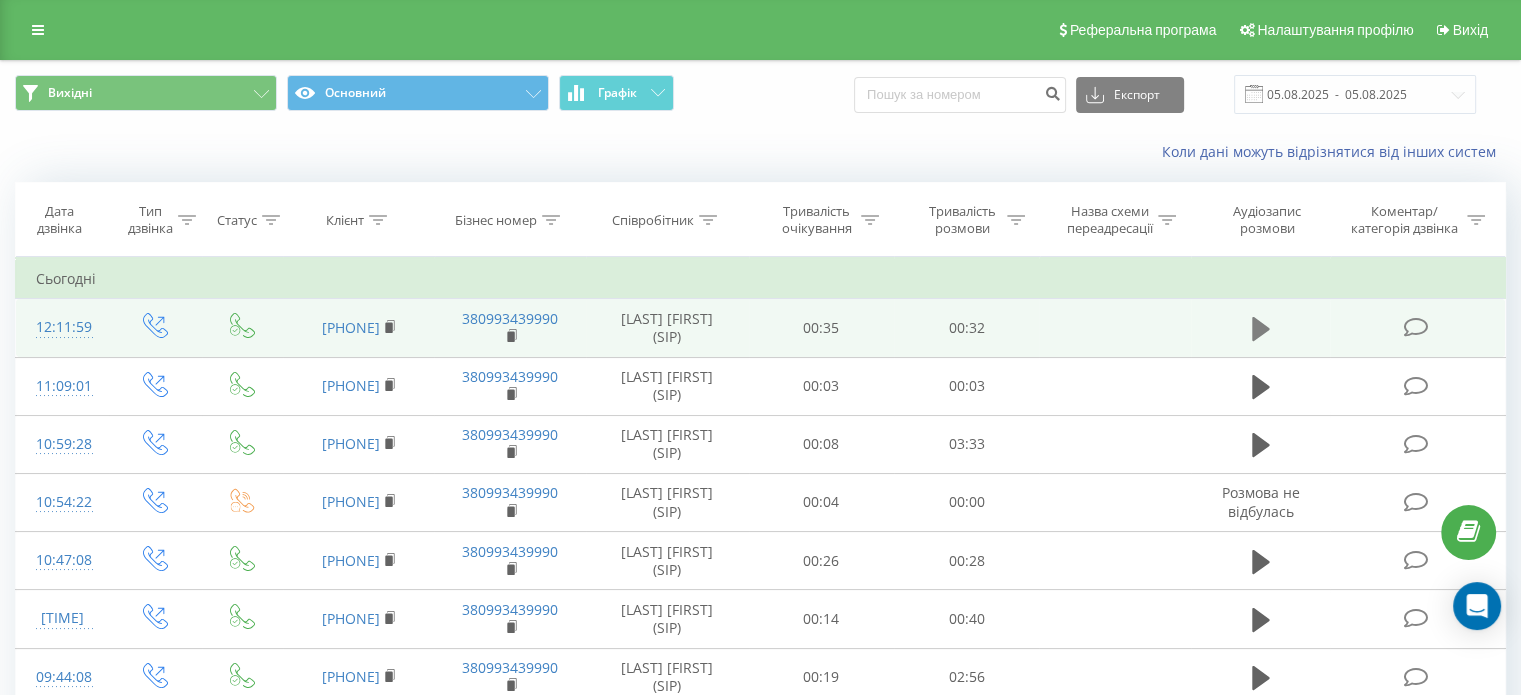 click 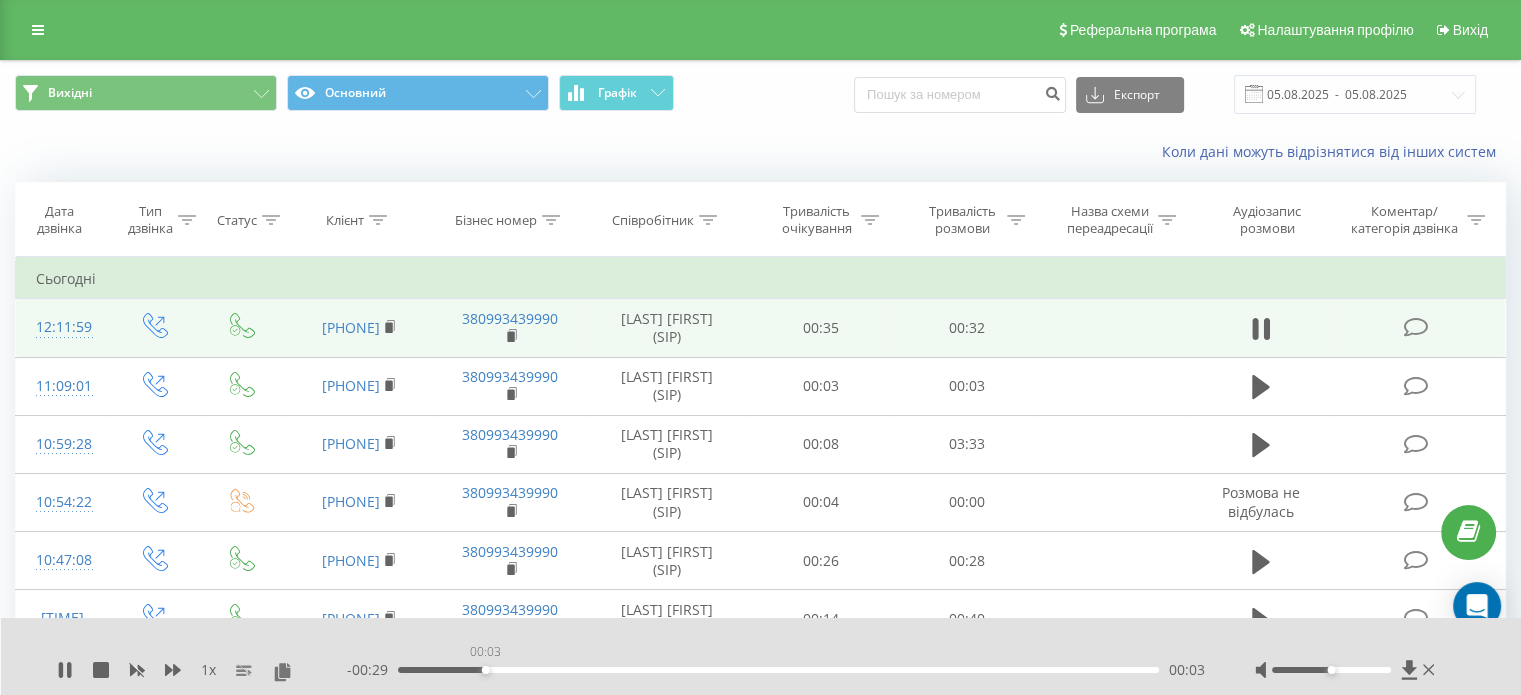 drag, startPoint x: 407, startPoint y: 669, endPoint x: 485, endPoint y: 668, distance: 78.00641 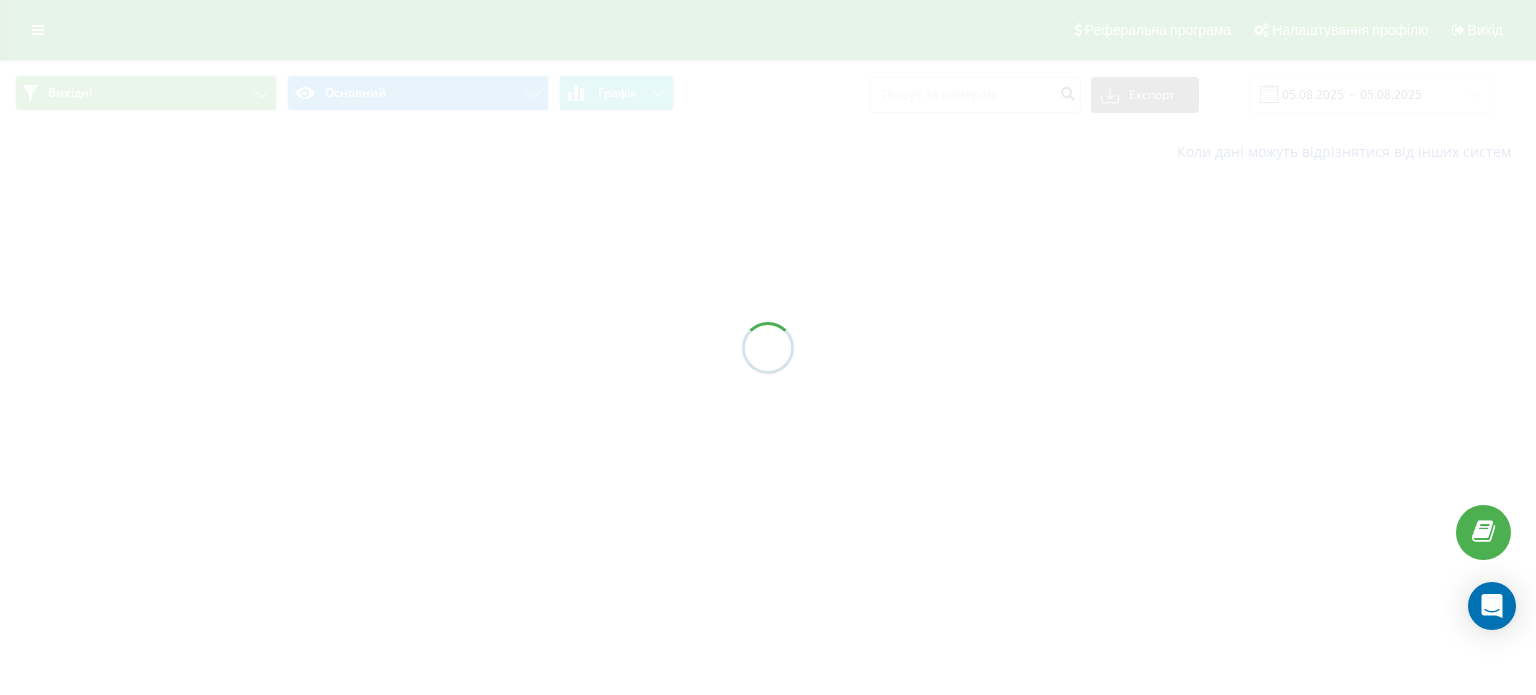 scroll, scrollTop: 0, scrollLeft: 0, axis: both 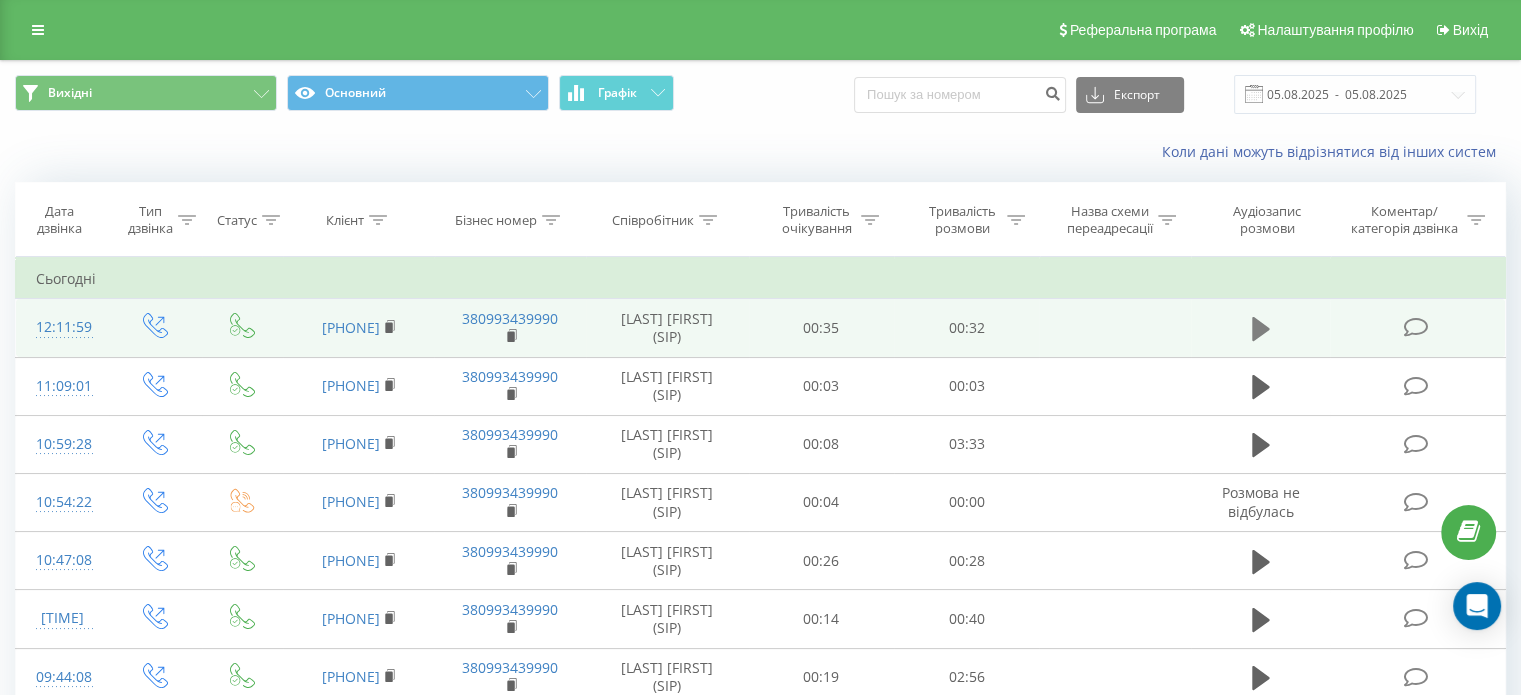 click at bounding box center [1261, 329] 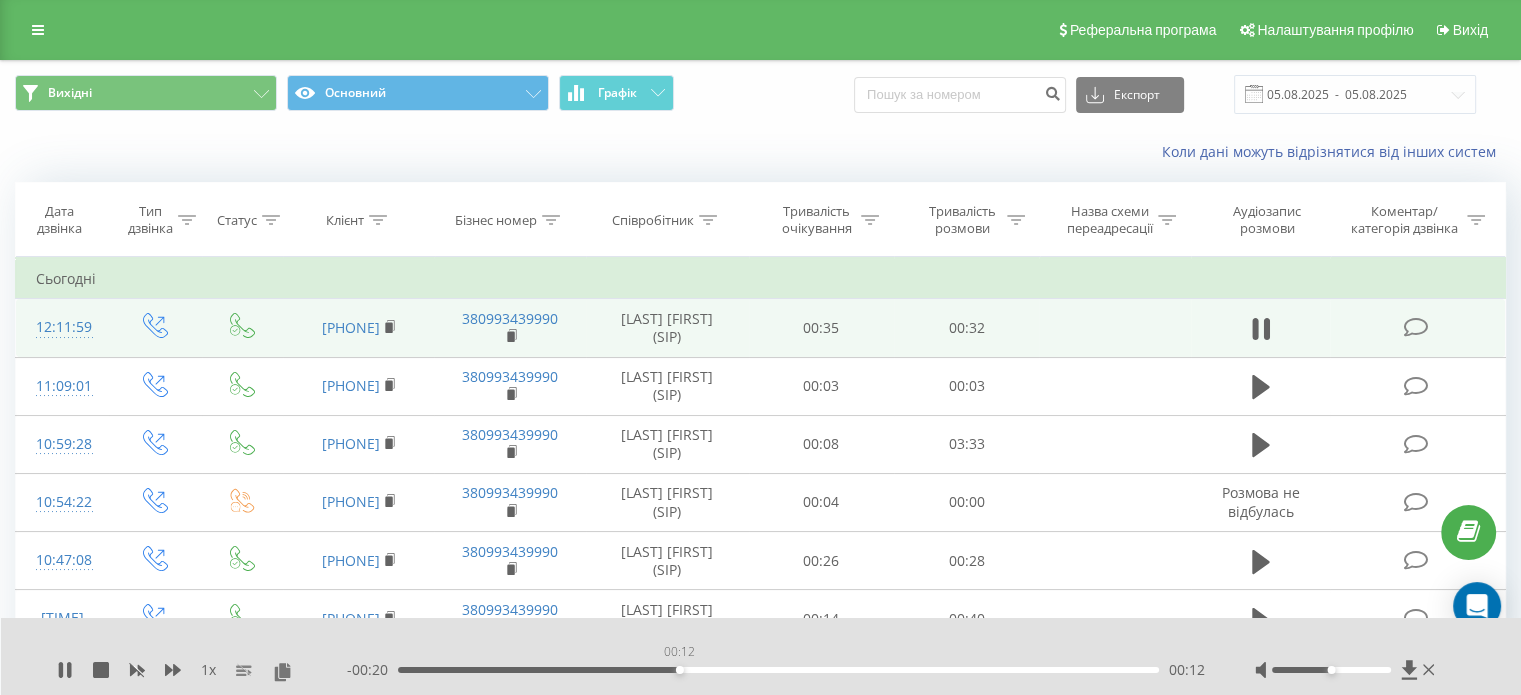 drag, startPoint x: 531, startPoint y: 671, endPoint x: 728, endPoint y: 666, distance: 197.06345 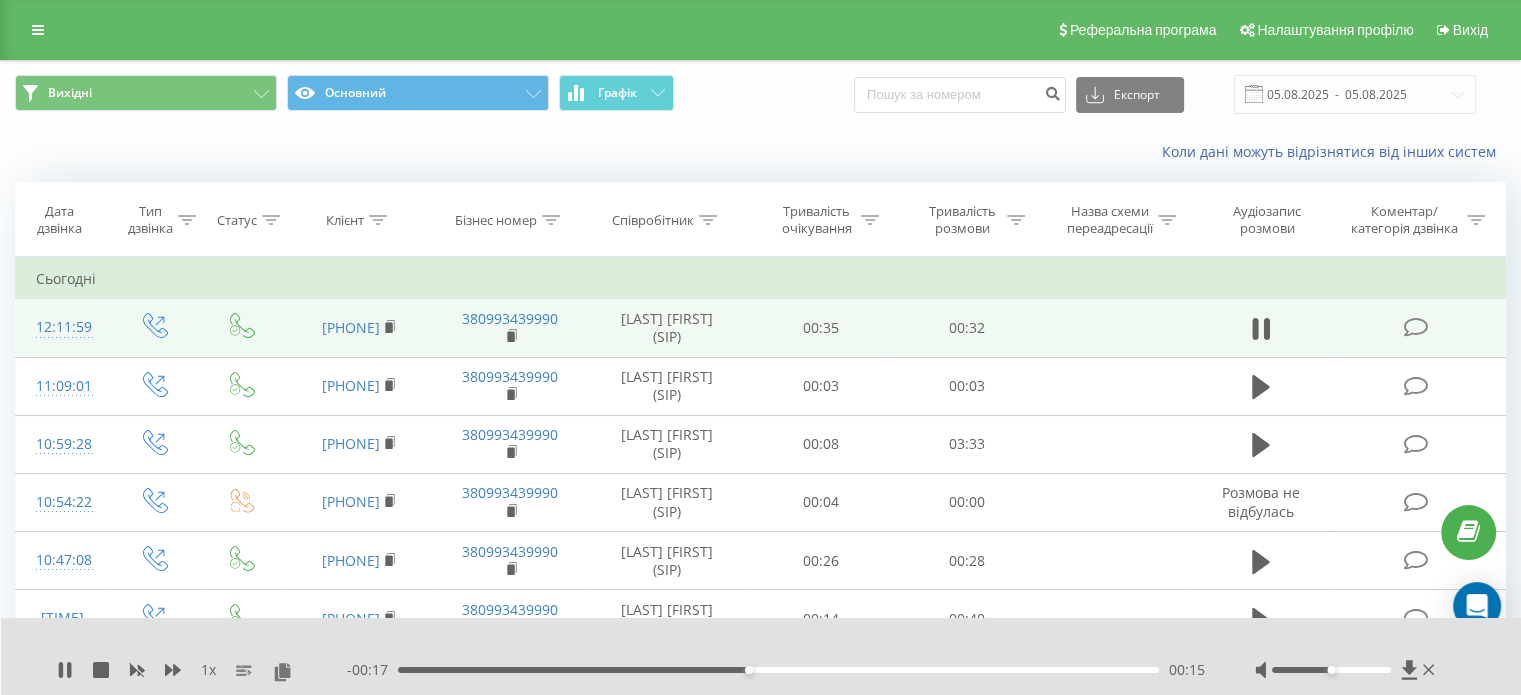 drag, startPoint x: 728, startPoint y: 666, endPoint x: 818, endPoint y: 669, distance: 90.04999 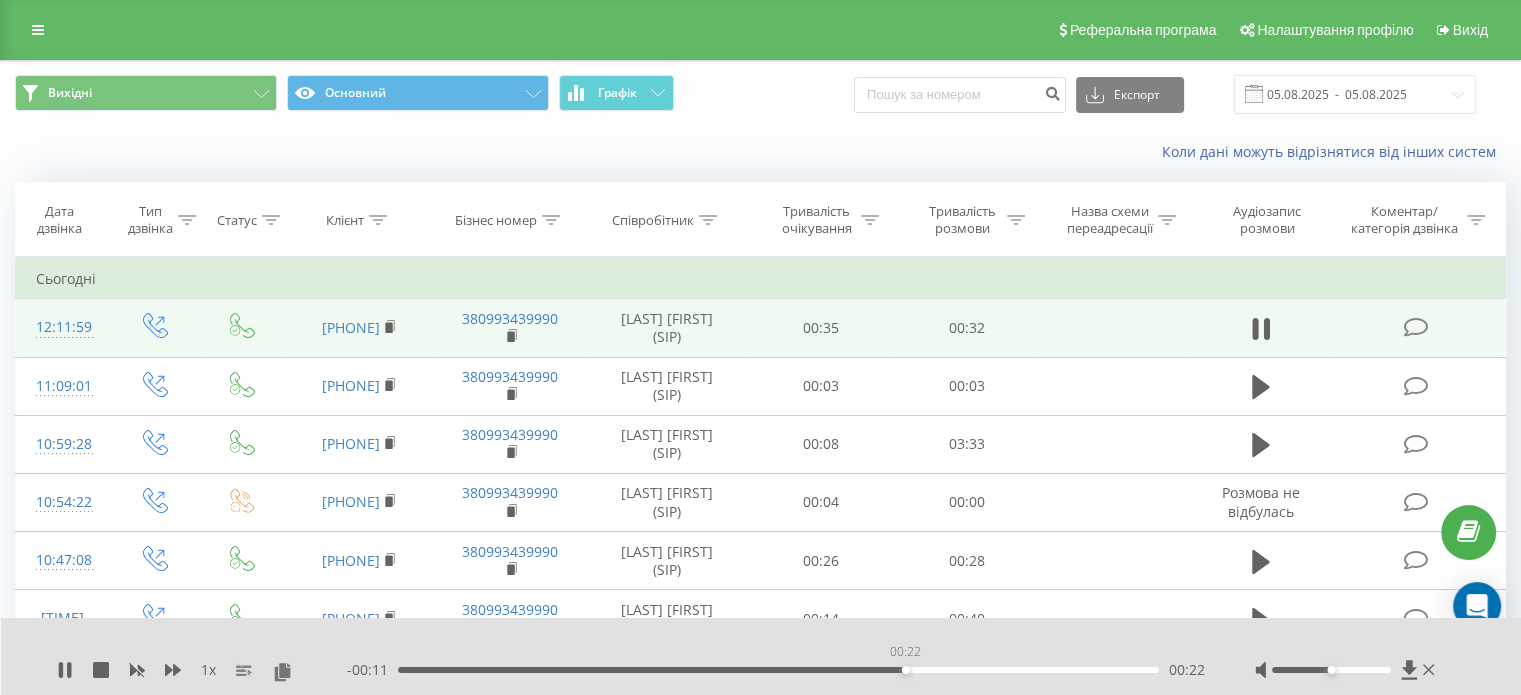 drag, startPoint x: 774, startPoint y: 669, endPoint x: 922, endPoint y: 667, distance: 148.01352 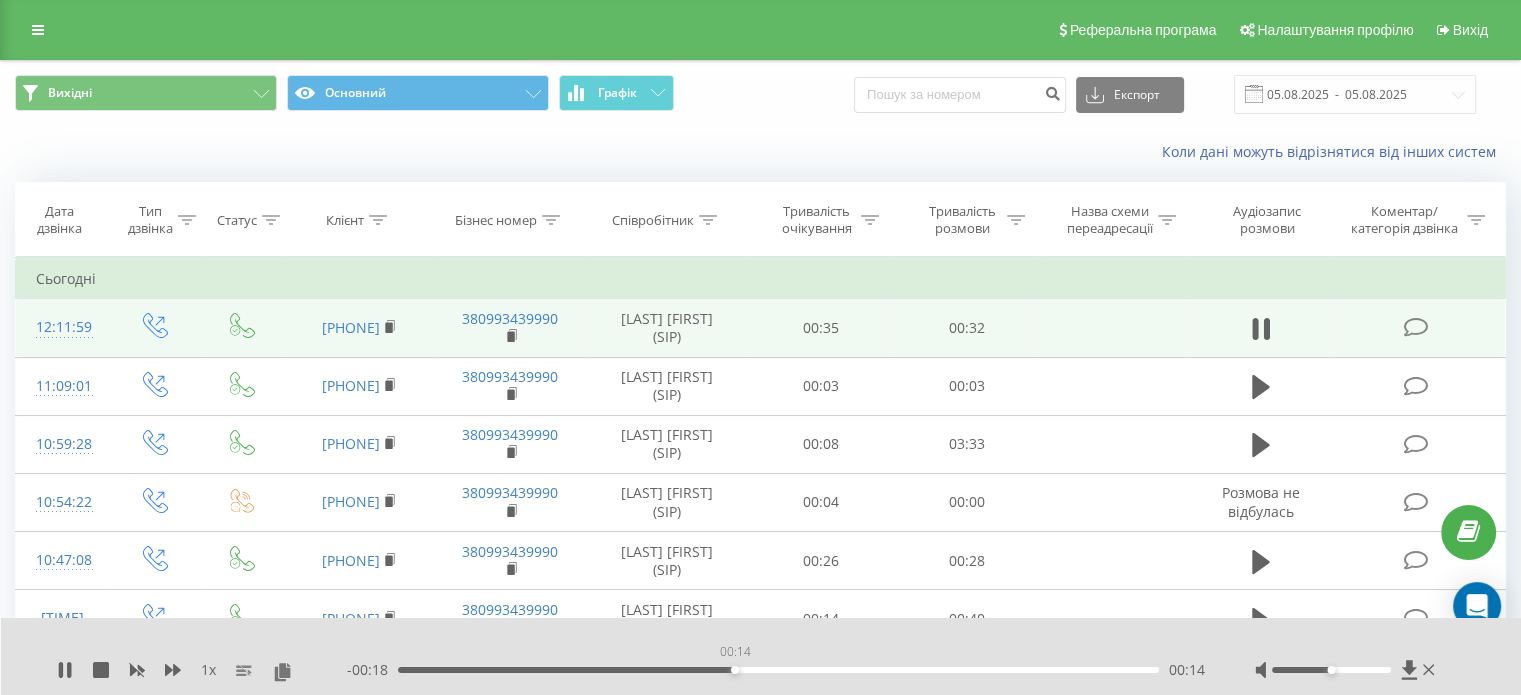 drag, startPoint x: 944, startPoint y: 667, endPoint x: 727, endPoint y: 671, distance: 217.03687 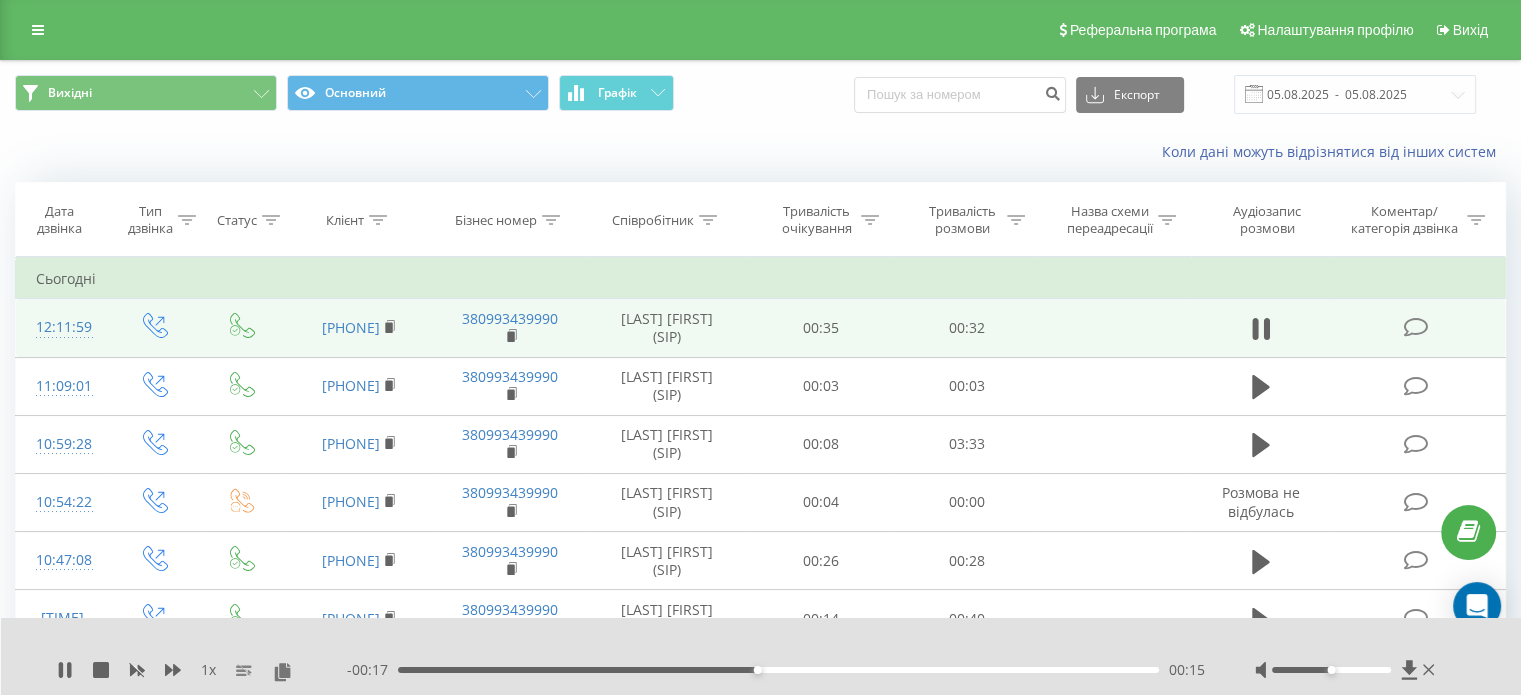 click on "Коли дані можуть відрізнятися вiд інших систем" at bounding box center [760, 152] 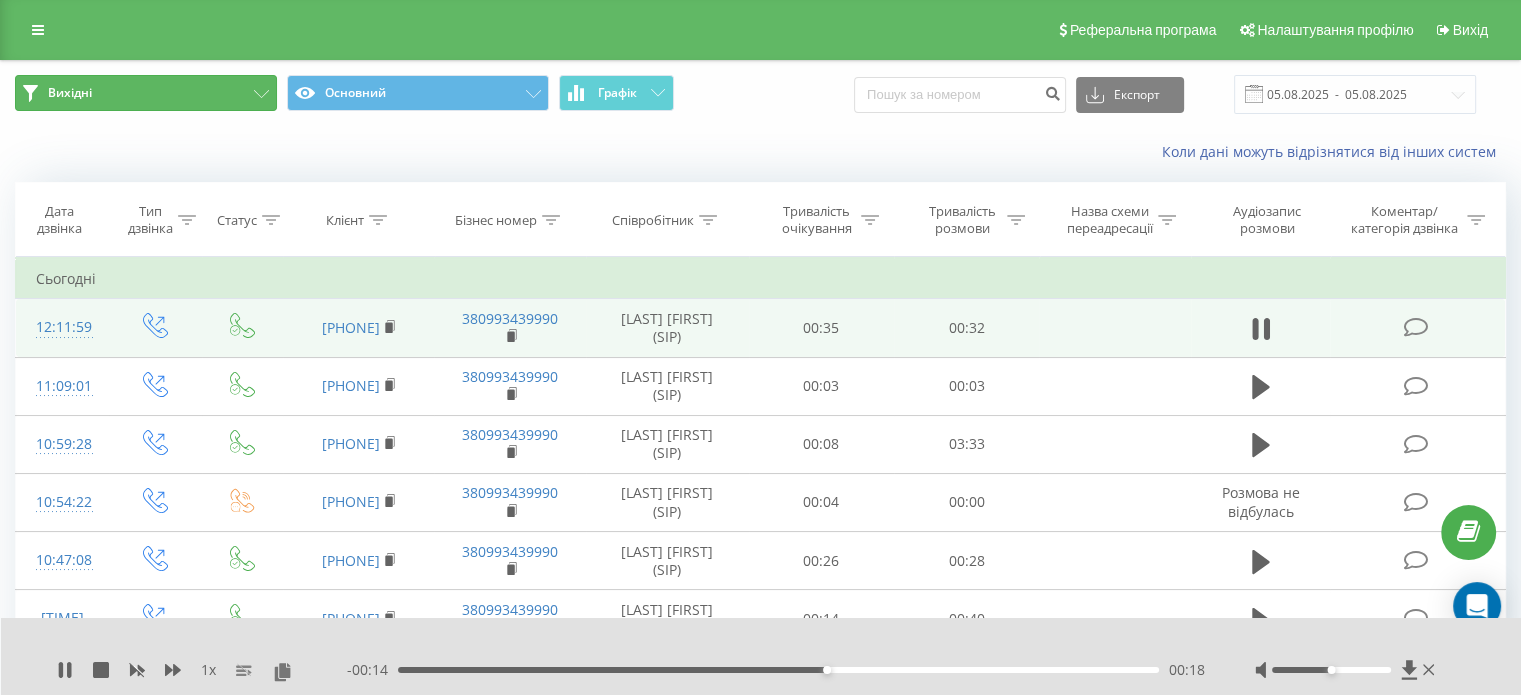 click on "Вихідні" at bounding box center [146, 93] 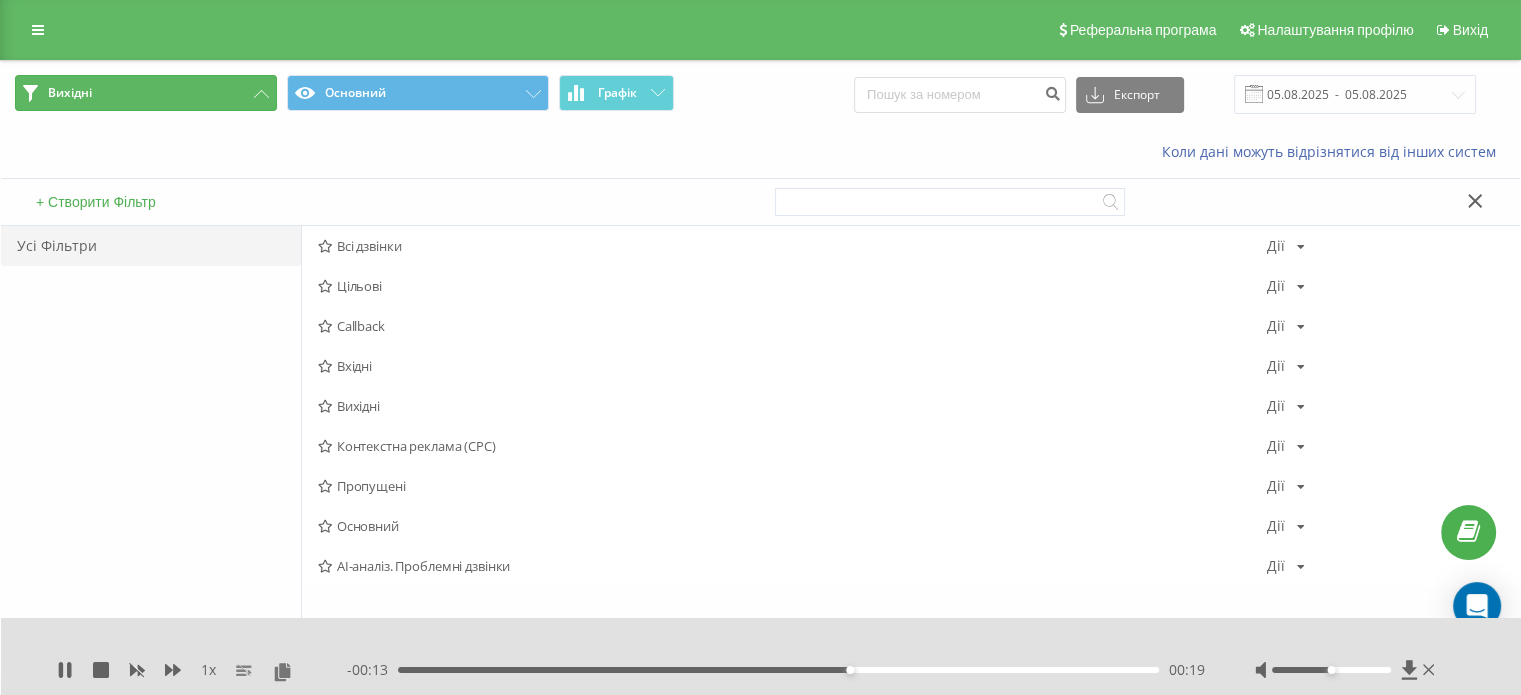 click on "Вихідні" at bounding box center (146, 93) 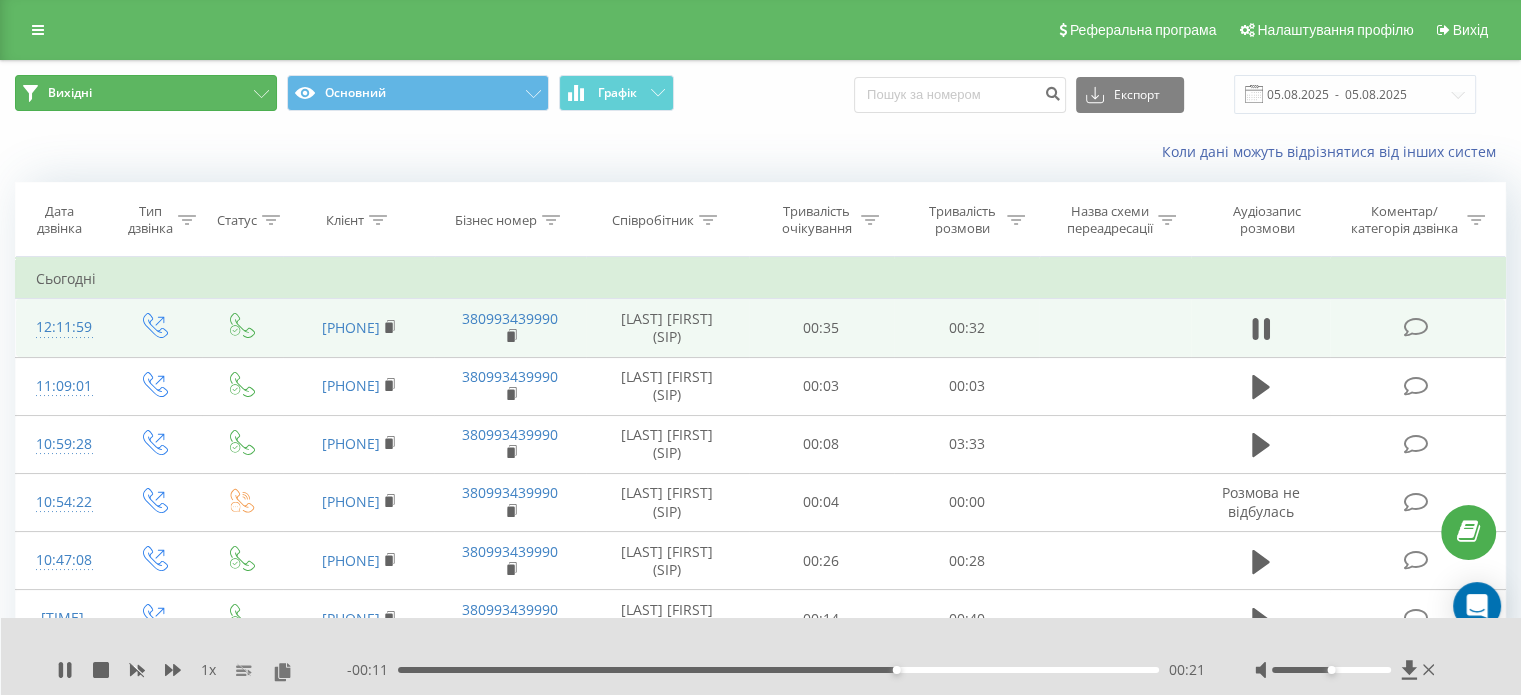 click 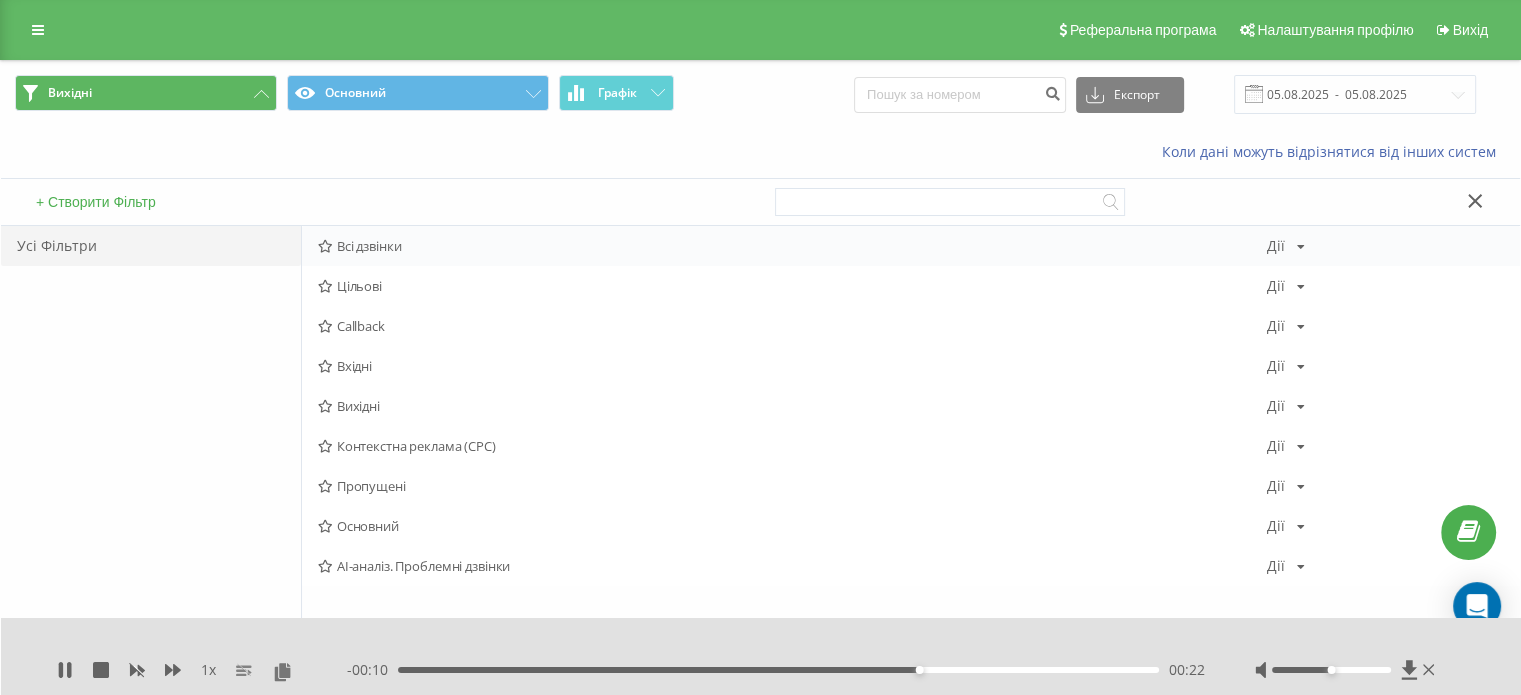 click on "Всі дзвінки" at bounding box center [792, 246] 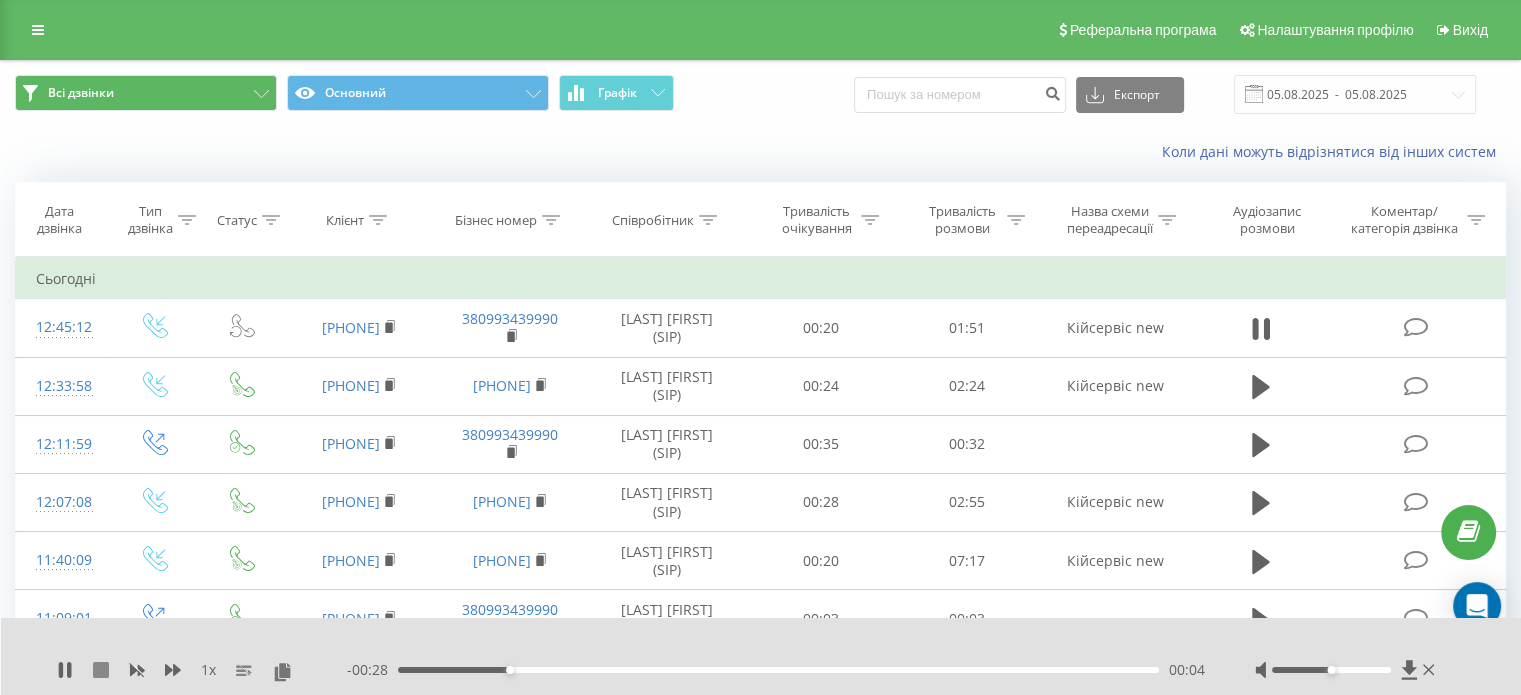 click 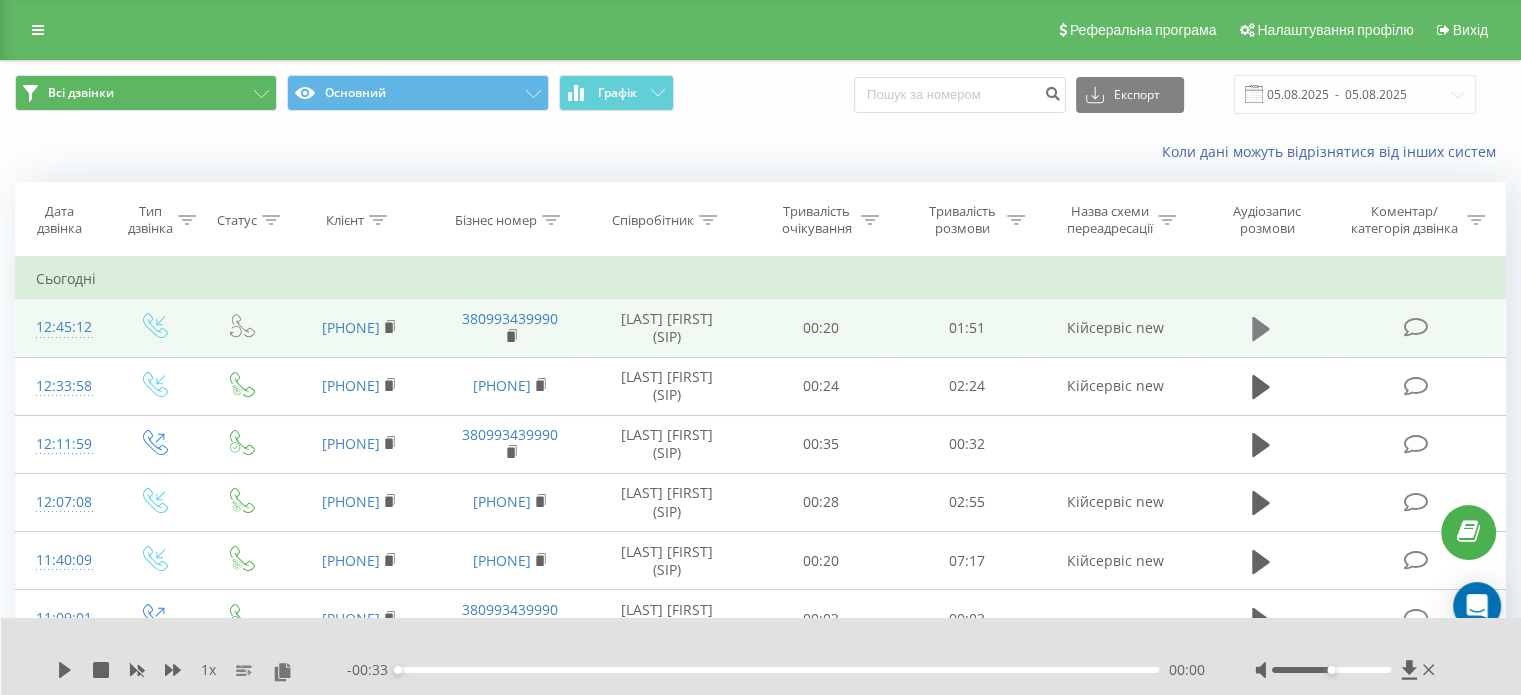click 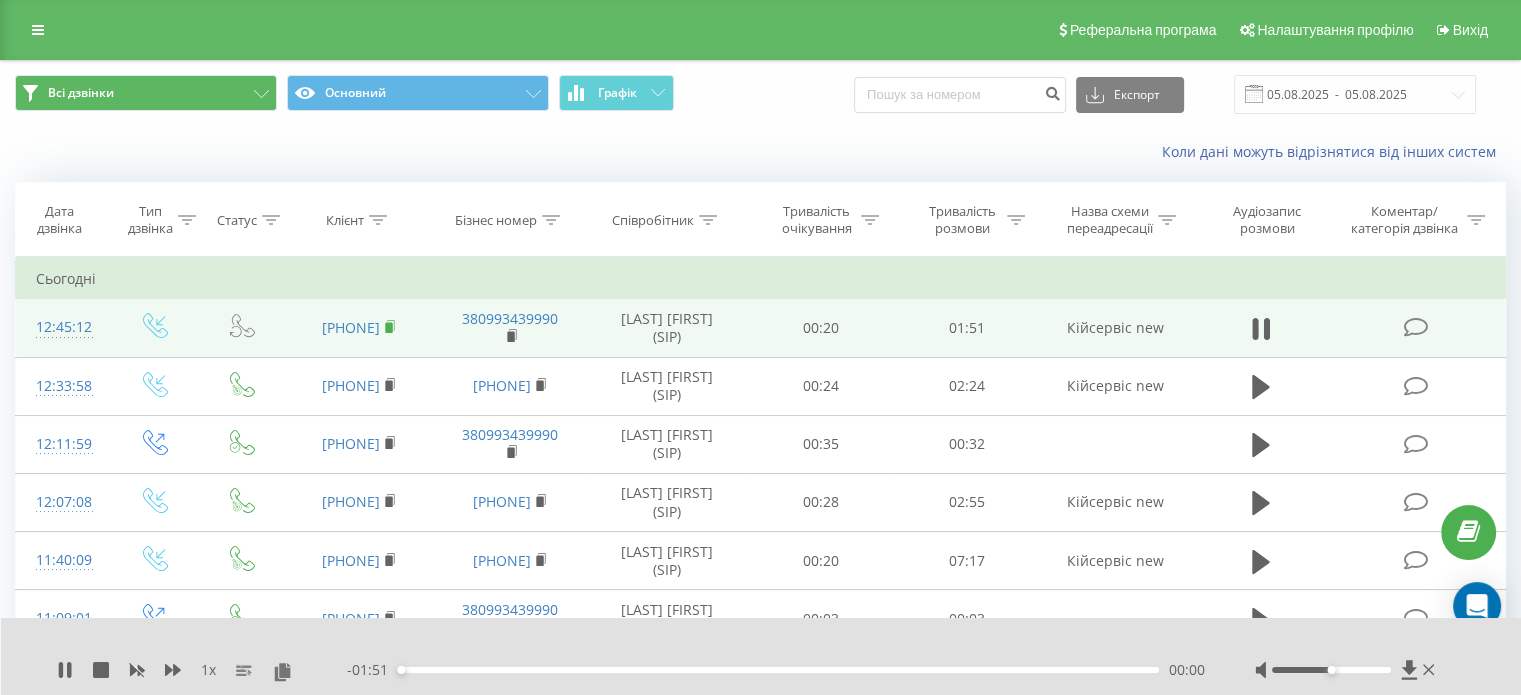 click 